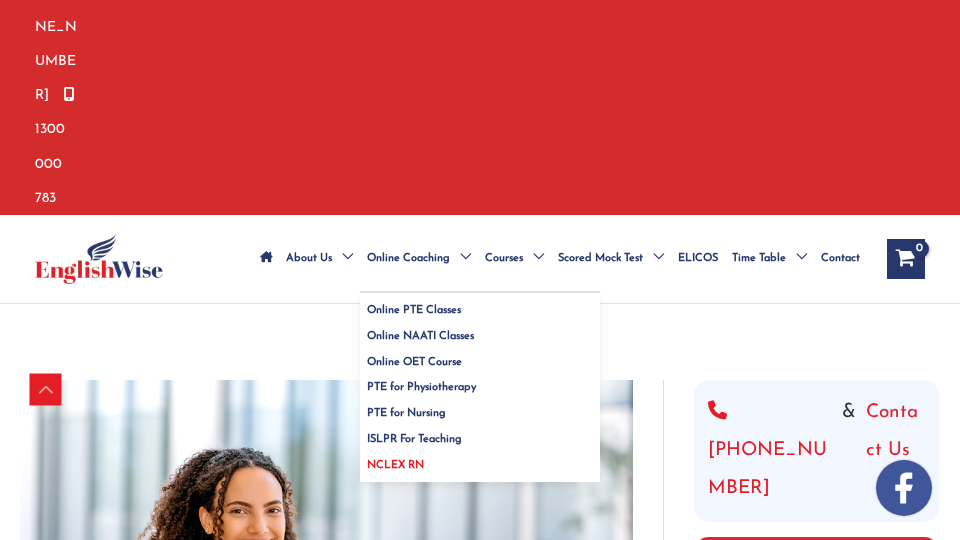 scroll, scrollTop: 343, scrollLeft: 0, axis: vertical 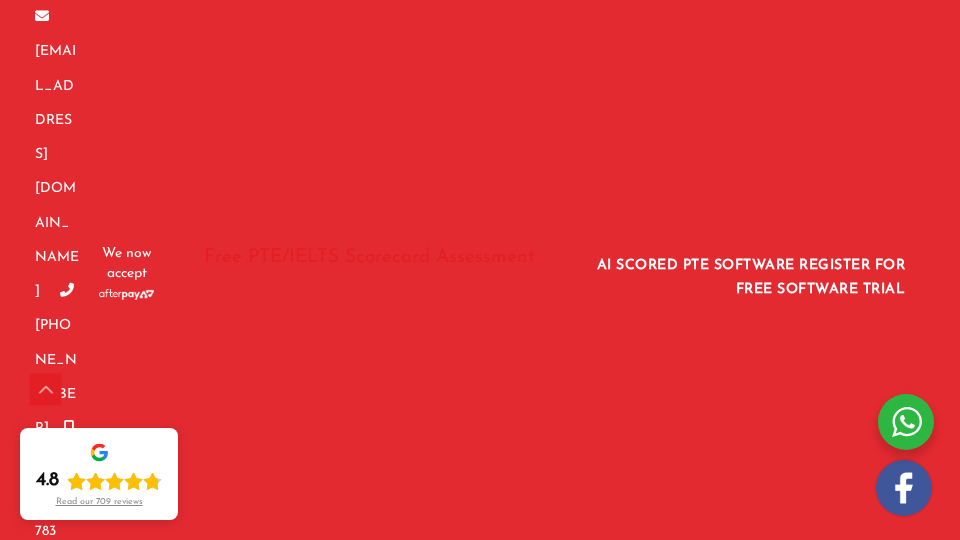 click on "AI SCORED PTE SOFTWARE REGISTER FOR FREE SOFTWARE TRIAL" at bounding box center [745, 274] 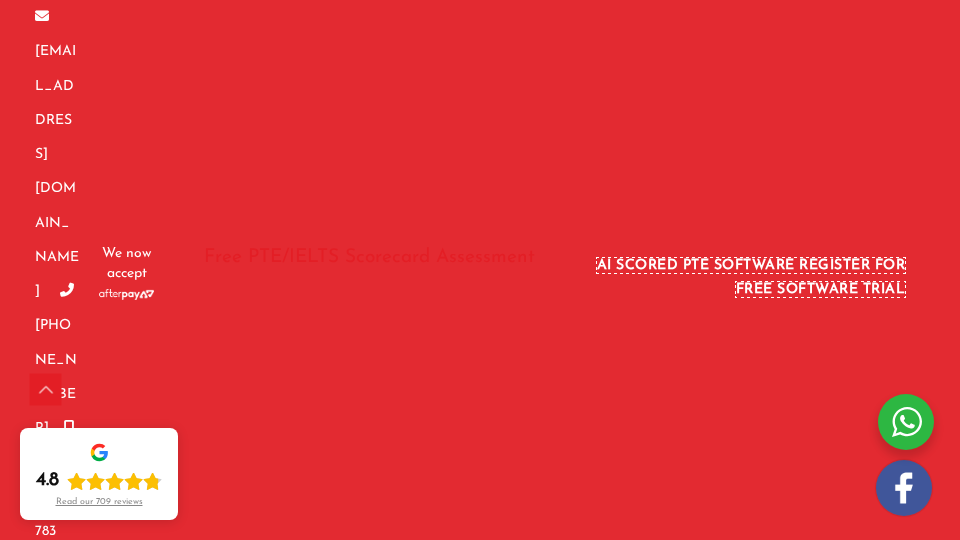click on "AI SCORED PTE SOFTWARE REGISTER FOR FREE SOFTWARE TRIAL" at bounding box center [751, 277] 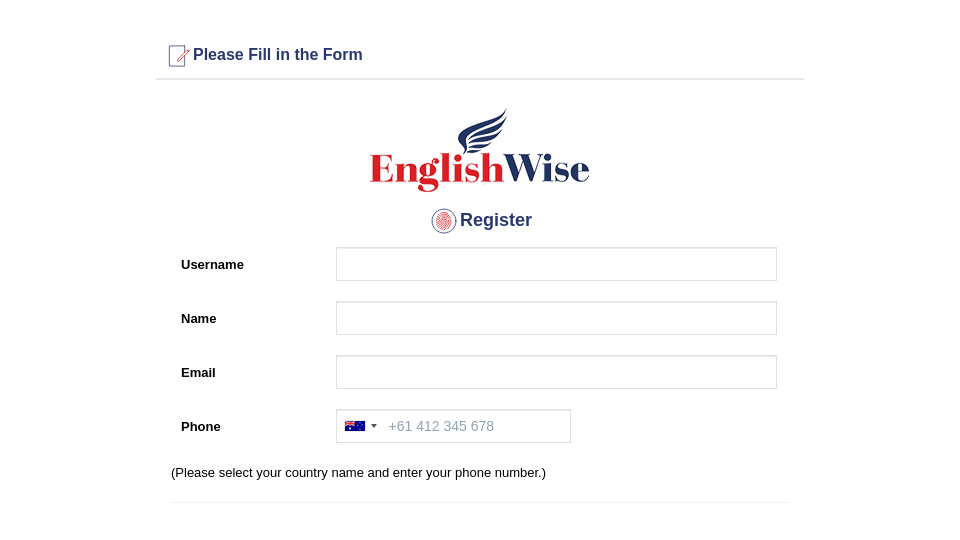 scroll, scrollTop: 0, scrollLeft: 0, axis: both 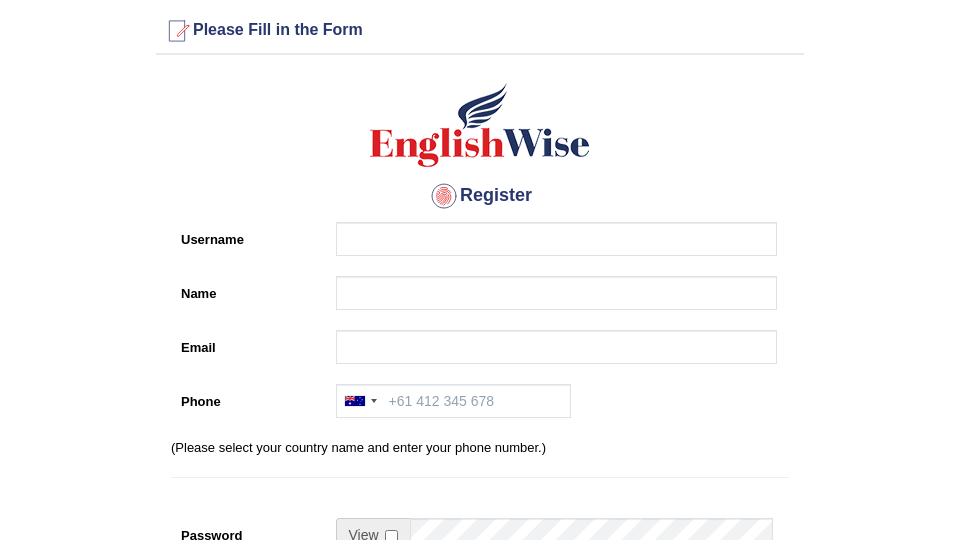 click on "Register
Username
Name
Email
Phone
[GEOGRAPHIC_DATA] +61 [GEOGRAPHIC_DATA] ([GEOGRAPHIC_DATA]) +91 [GEOGRAPHIC_DATA] +64 [GEOGRAPHIC_DATA] +1 [GEOGRAPHIC_DATA] +1 [GEOGRAPHIC_DATA] (‫[GEOGRAPHIC_DATA]‬‎) +971 [GEOGRAPHIC_DATA] ([GEOGRAPHIC_DATA][GEOGRAPHIC_DATA]‬‎) +966 [GEOGRAPHIC_DATA] (‫[GEOGRAPHIC_DATA]‬‎) +973 [GEOGRAPHIC_DATA] (‫[GEOGRAPHIC_DATA]‬‎) +93 [GEOGRAPHIC_DATA] ([GEOGRAPHIC_DATA]) +355 [GEOGRAPHIC_DATA] (‫[GEOGRAPHIC_DATA]‬‎) +213 [US_STATE] +1 [GEOGRAPHIC_DATA] +376 [GEOGRAPHIC_DATA] +244 [GEOGRAPHIC_DATA] +1 [GEOGRAPHIC_DATA] +1 [GEOGRAPHIC_DATA] +54 [GEOGRAPHIC_DATA] ([GEOGRAPHIC_DATA]) +374 [GEOGRAPHIC_DATA] +297 [GEOGRAPHIC_DATA] +61 [GEOGRAPHIC_DATA] ([GEOGRAPHIC_DATA]) +43 [GEOGRAPHIC_DATA] ([GEOGRAPHIC_DATA]) +994 [GEOGRAPHIC_DATA] +1 [GEOGRAPHIC_DATA] ([GEOGRAPHIC_DATA][GEOGRAPHIC_DATA]‬‎) +973 [GEOGRAPHIC_DATA] ([GEOGRAPHIC_DATA]) +880 [GEOGRAPHIC_DATA] +1 [GEOGRAPHIC_DATA] ([GEOGRAPHIC_DATA]) +375 [GEOGRAPHIC_DATA] ([GEOGRAPHIC_DATA]) +32 [GEOGRAPHIC_DATA] +501 [GEOGRAPHIC_DATA] ([GEOGRAPHIC_DATA]) +229 [GEOGRAPHIC_DATA] +1 [GEOGRAPHIC_DATA] (འབྲུག) +975 [GEOGRAPHIC_DATA] +591 [GEOGRAPHIC_DATA] ([GEOGRAPHIC_DATA]) +387 [GEOGRAPHIC_DATA] +267 [GEOGRAPHIC_DATA] ([GEOGRAPHIC_DATA]) +55" at bounding box center [480, 482] 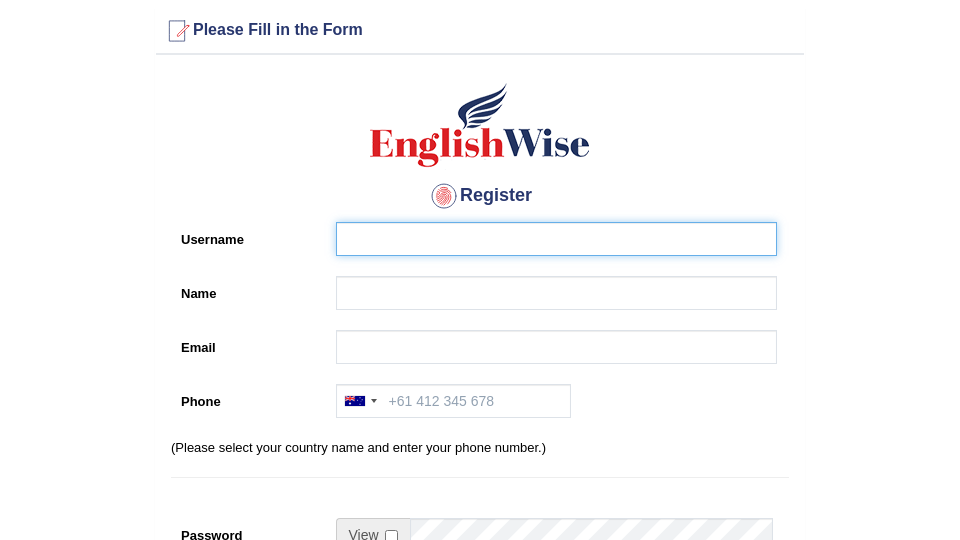 click on "Username" at bounding box center (556, 239) 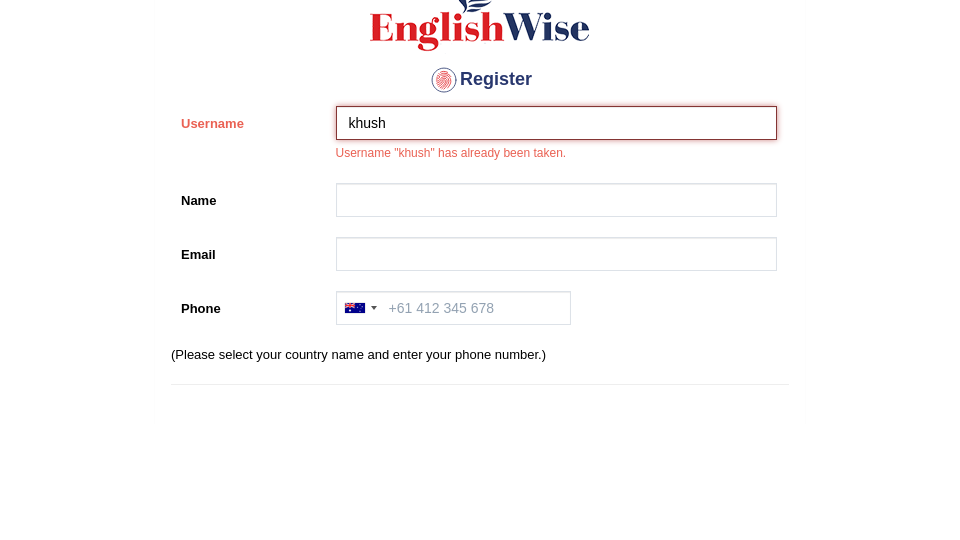 click on "khush" at bounding box center (556, 239) 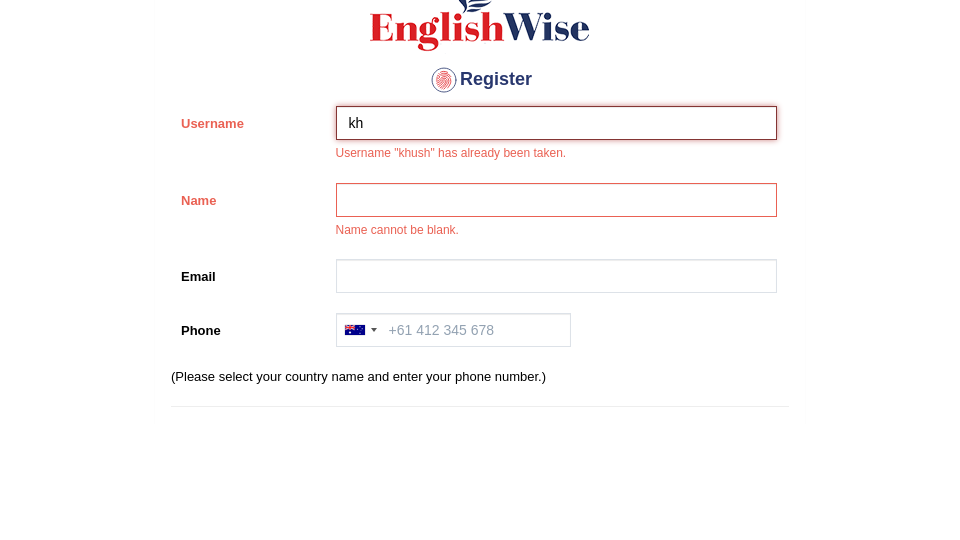 type on "k" 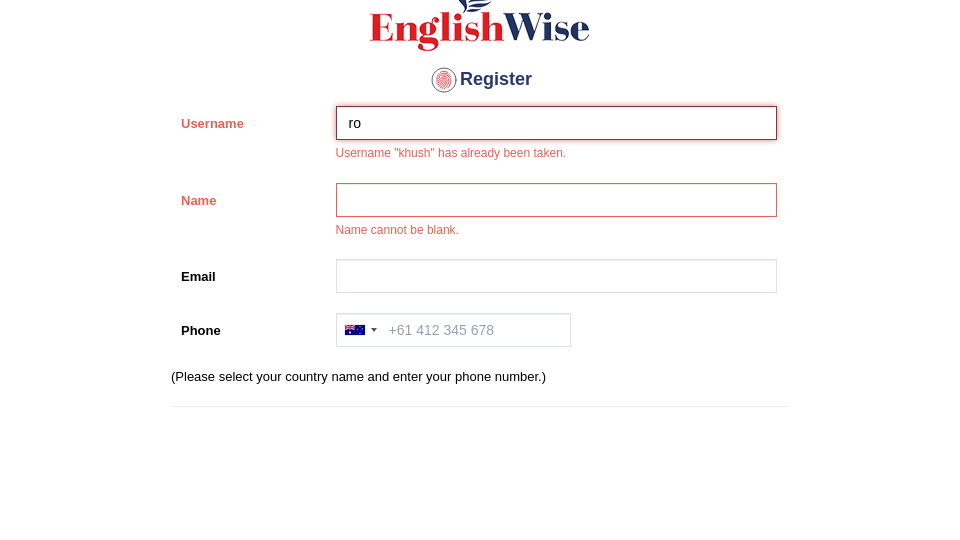 type on "r" 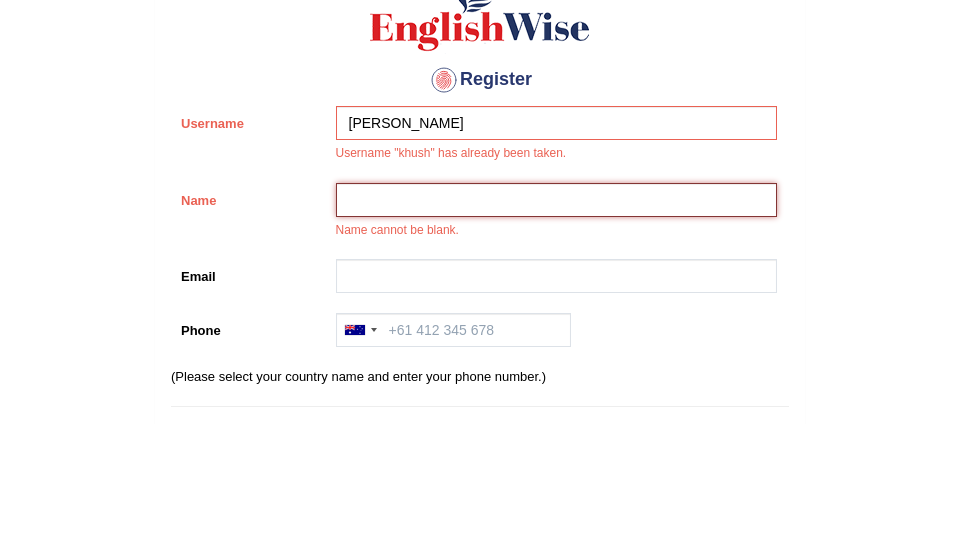 click on "Name" at bounding box center [556, 316] 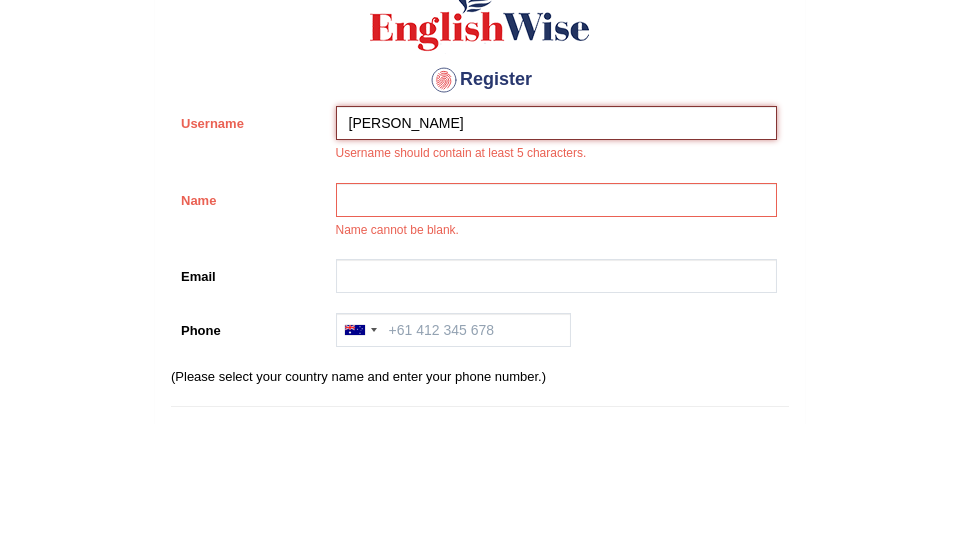 click on "Roop" at bounding box center (556, 239) 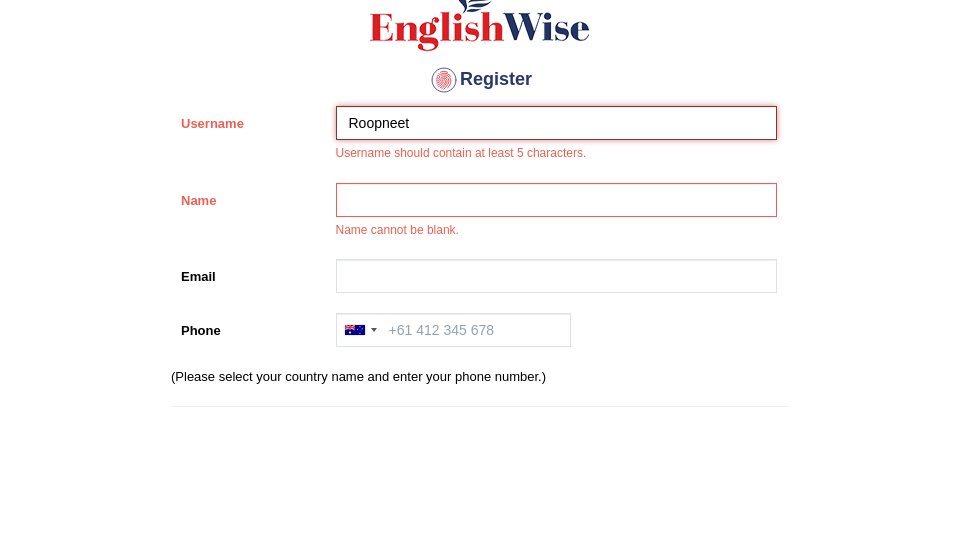 type on "Roopneet" 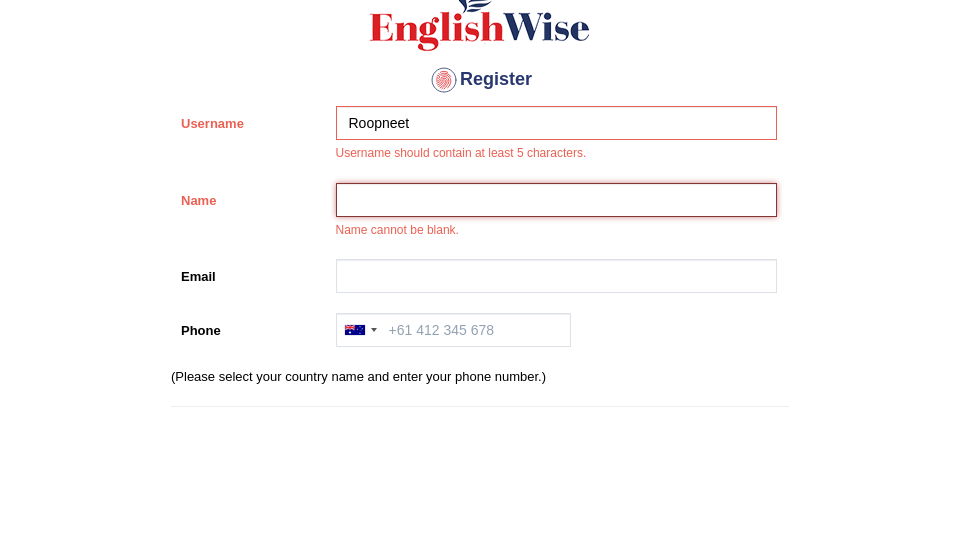 click on "Name" at bounding box center [556, 316] 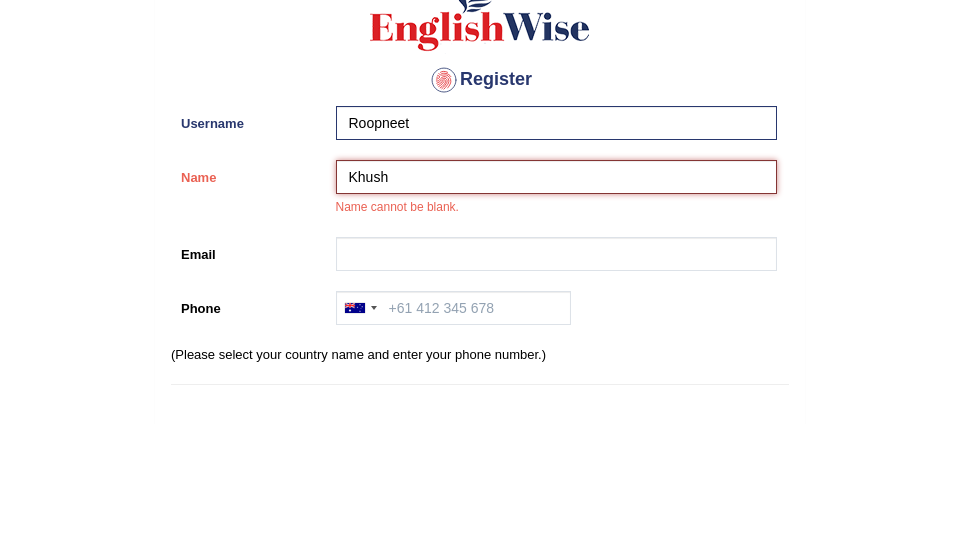 type on "Khush" 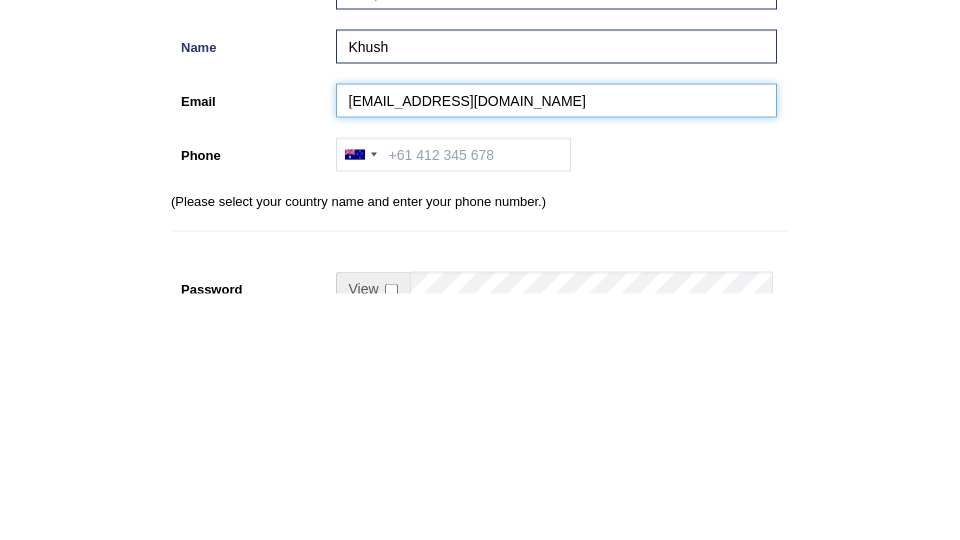 type on "mangatgurtejveer@gmail.com" 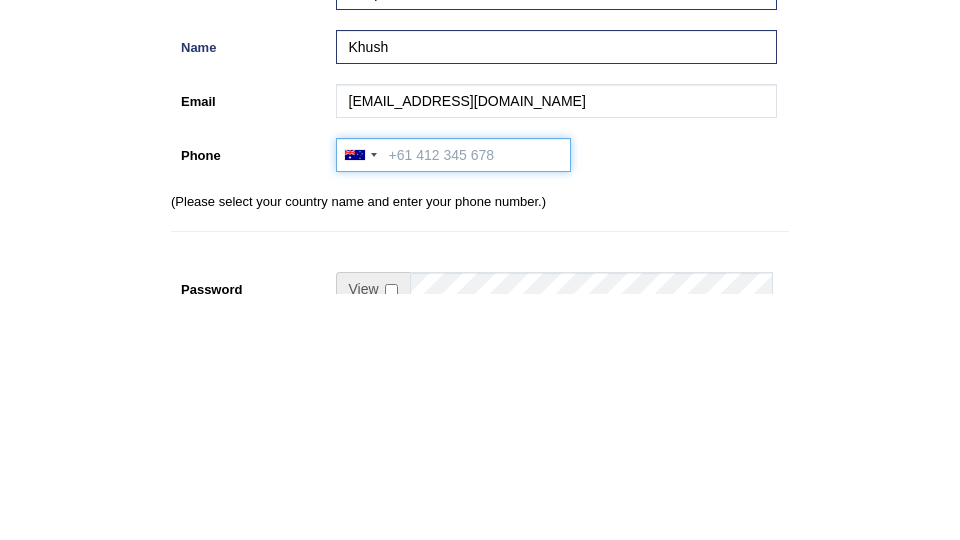 click on "Phone" at bounding box center (453, 401) 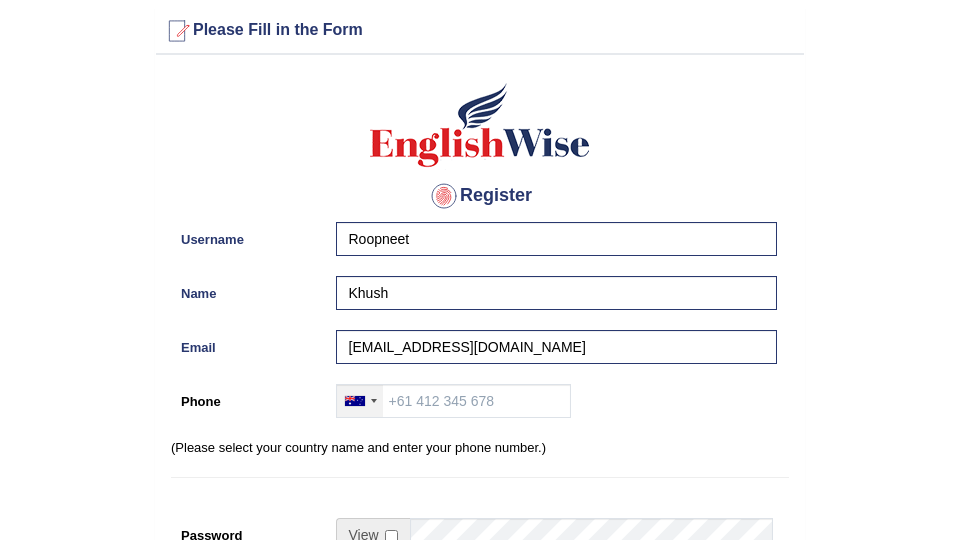 click on "Register
Username
Roopneet
Name
Khush
Email
mangatgurtejveer@gmail.com
Phone
Australia +61 India (भारत) +91 New Zealand +64 United States +1 Canada +1 United Arab Emirates (‫الإمارات العربية المتحدة‬‎) +971 Saudi Arabia (‫المملكة العربية السعودية‬‎) +966 Bahrain (‫البحرين‬‎) +973 Afghanistan (‫افغانستان‬‎) +93 Albania (Shqipëri) +355 Algeria (‫الجزائر‬‎) +213 American Samoa +1 Andorra +376 Angola +244 Anguilla +1 Antigua and Barbuda +1 Argentina +54 Armenia (Հայաստան) +374 Aruba +297 Australia +61 Austria (Österreich) +43 Azerbaijan (Azərbaycan) +994 Bahamas +1 Bahrain (‫البحرين‬‎) +973 Bangladesh (বাংলাদেশ) +880 Barbados +1 Belarus (Беларусь) +375 Belgium (België) +32 Belize +501 Benin (Bénin) +229 Bermuda +1 Bhutan (འབྲུག) +975 Bolivia +591 +387 Botswana +267 Brazil (Brasil) +55 +246 +1 Brunei +673" at bounding box center (480, 482) 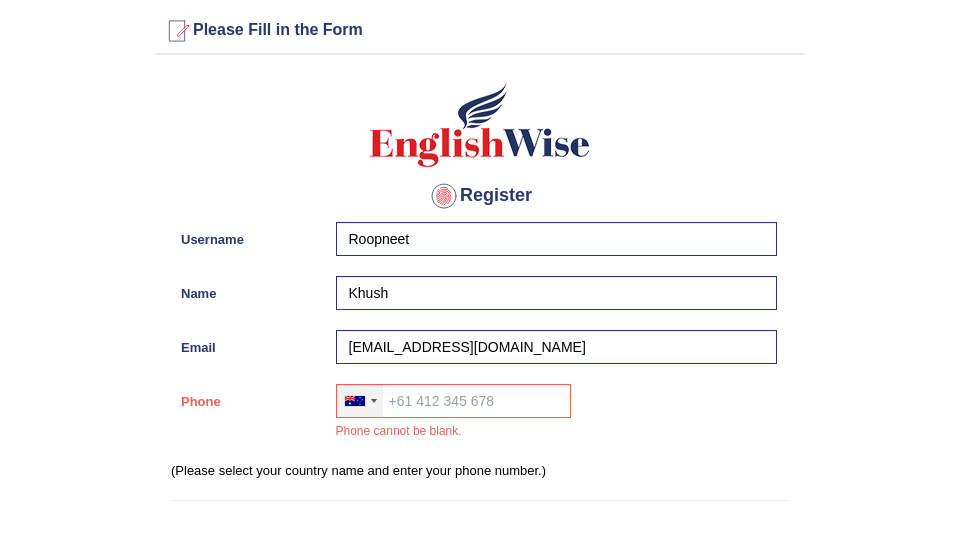 click at bounding box center (355, 401) 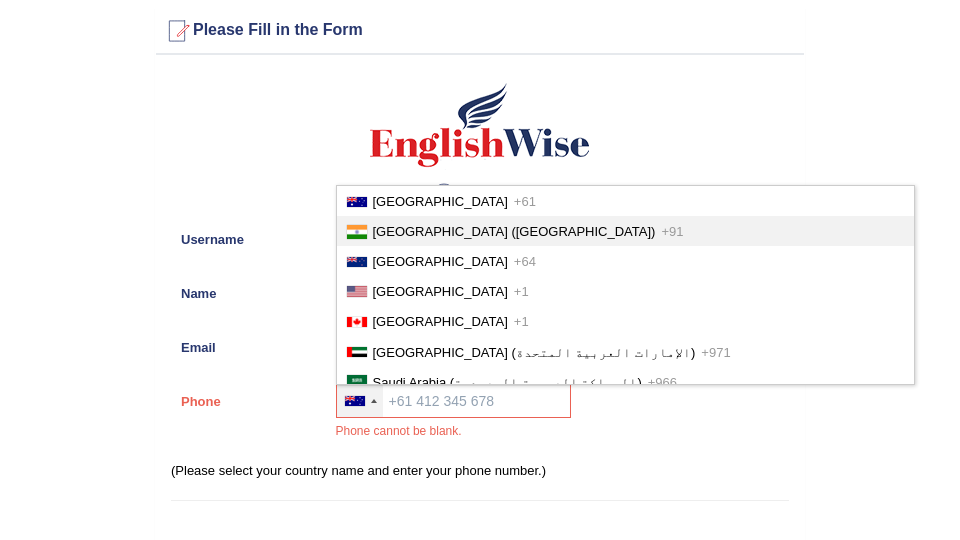 click on "India (भारत)" at bounding box center (514, 231) 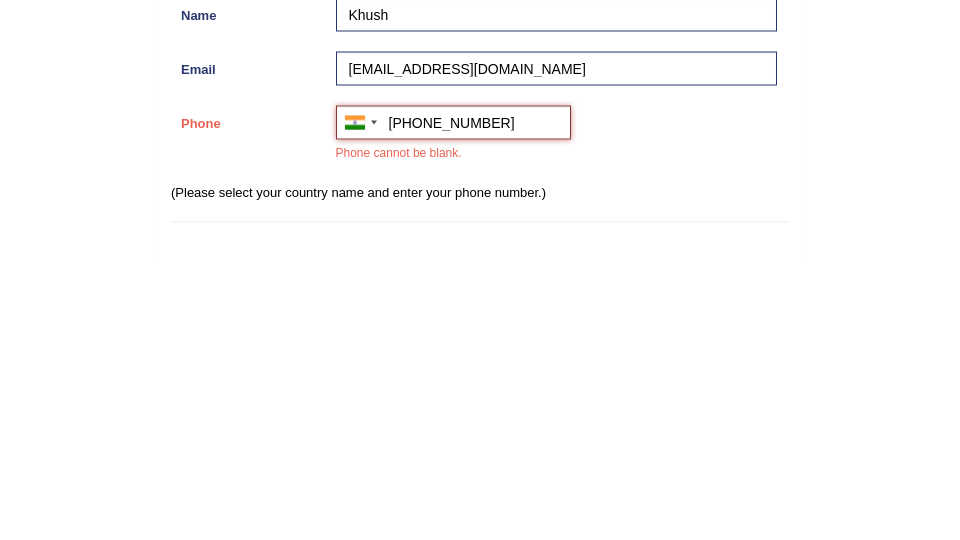 type on "+918283021433" 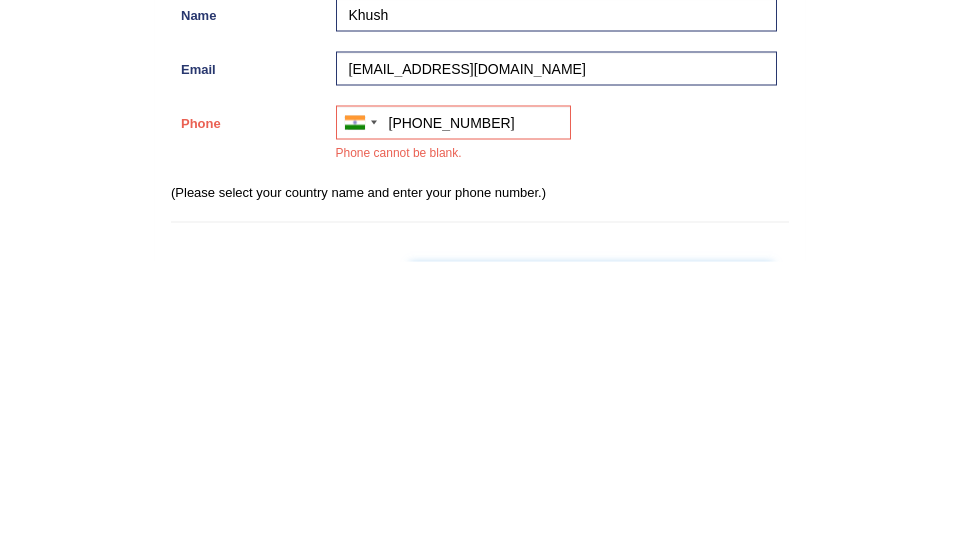scroll, scrollTop: 165, scrollLeft: 0, axis: vertical 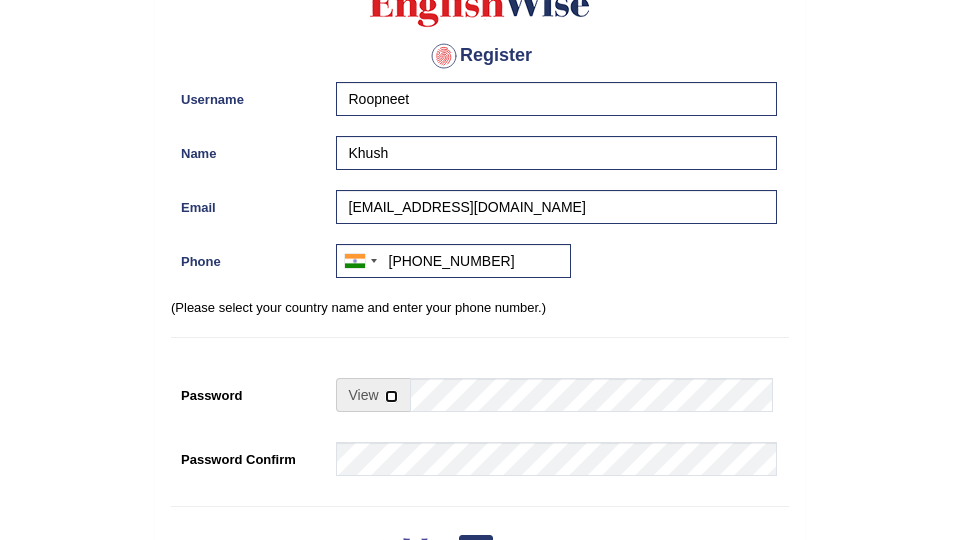 click on "Register
Username
Roopneet
Name
Khush
Email
mangatgurtejveer@gmail.com
Phone
Australia +61 India (भारत) +91 New Zealand +64 United States +1 Canada +1 United Arab Emirates (‫الإمارات العربية المتحدة‬‎) +971 Saudi Arabia (‫المملكة العربية السعودية‬‎) +966 Bahrain (‫البحرين‬‎) +973 Afghanistan (‫افغانستان‬‎) +93 Albania (Shqipëri) +355 Algeria (‫الجزائر‬‎) +213 American Samoa +1 Andorra +376 Angola +244 Anguilla +1 Antigua and Barbuda +1 Argentina +54 Armenia (Հայաստան) +374 Aruba +297 Australia +61 Austria (Österreich) +43 Azerbaijan (Azərbaycan) +994 Bahamas +1 Bahrain (‫البحرين‬‎) +973 Bangladesh (বাংলাদেশ) +880 Barbados +1 Belarus (Беларусь) +375 Belgium (België) +32 Belize +501 Benin (Bénin) +229 Bermuda +1 Bhutan (འབྲུག) +975 Bolivia +591 +387 Botswana +267 Brazil (Brasil) +55 +246 +1 Brunei +673" at bounding box center (480, 342) 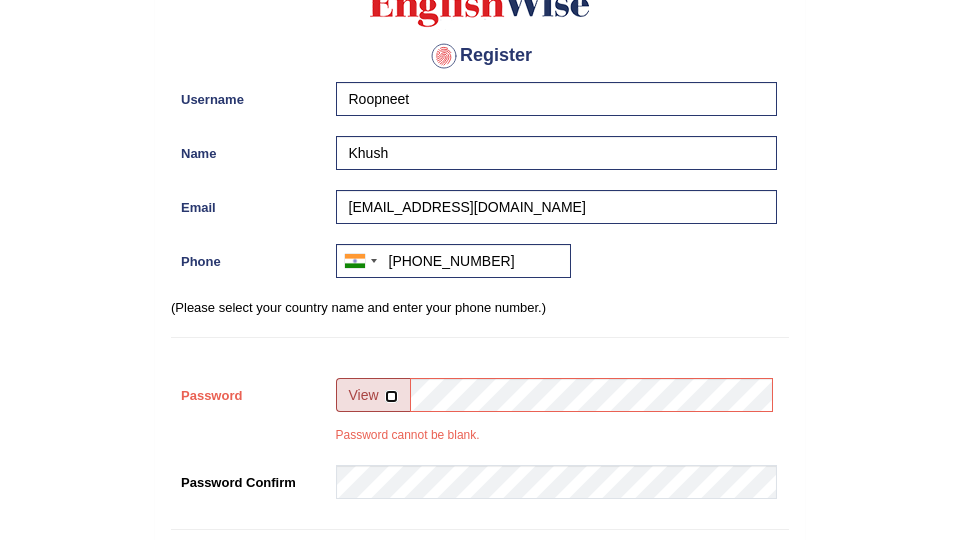 click at bounding box center (391, 396) 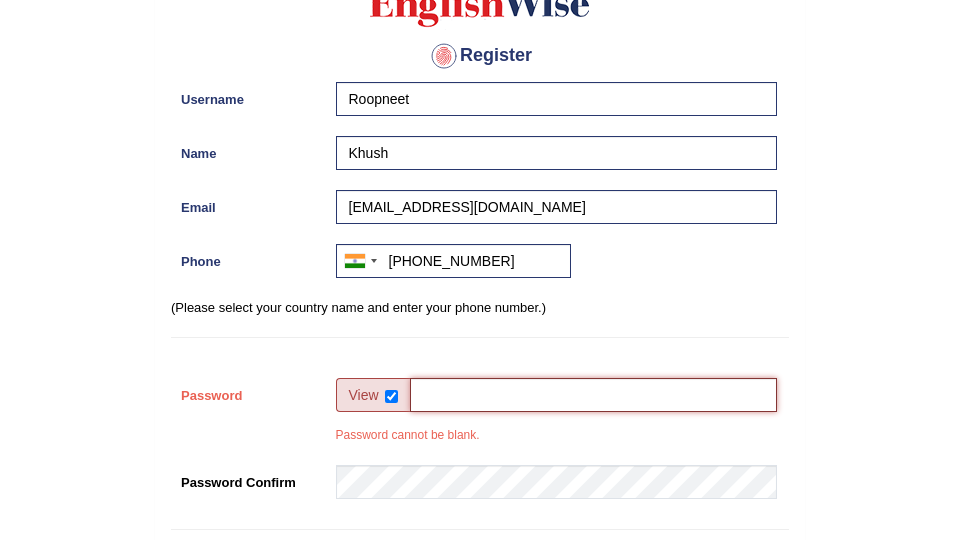 click on "Password" at bounding box center (593, 395) 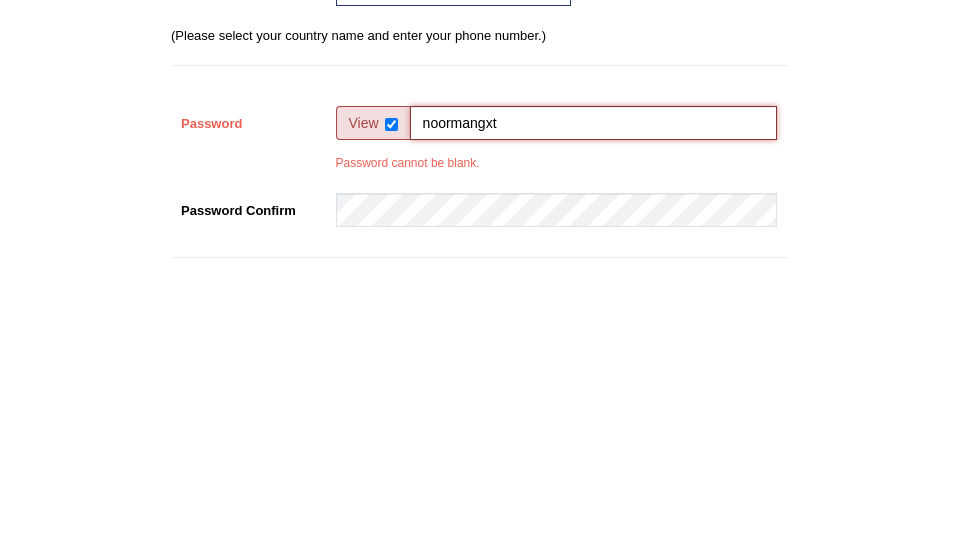type on "noormangxt" 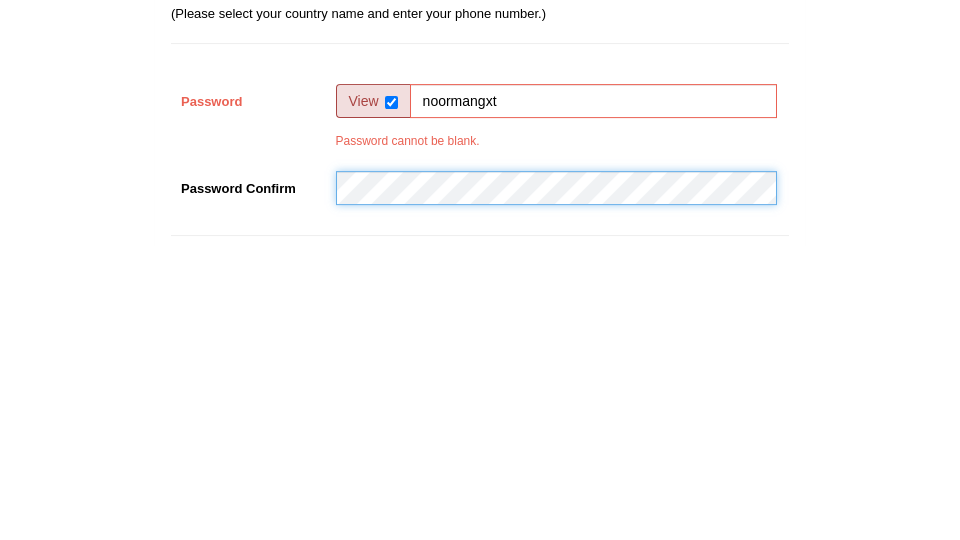 scroll, scrollTop: 229, scrollLeft: 0, axis: vertical 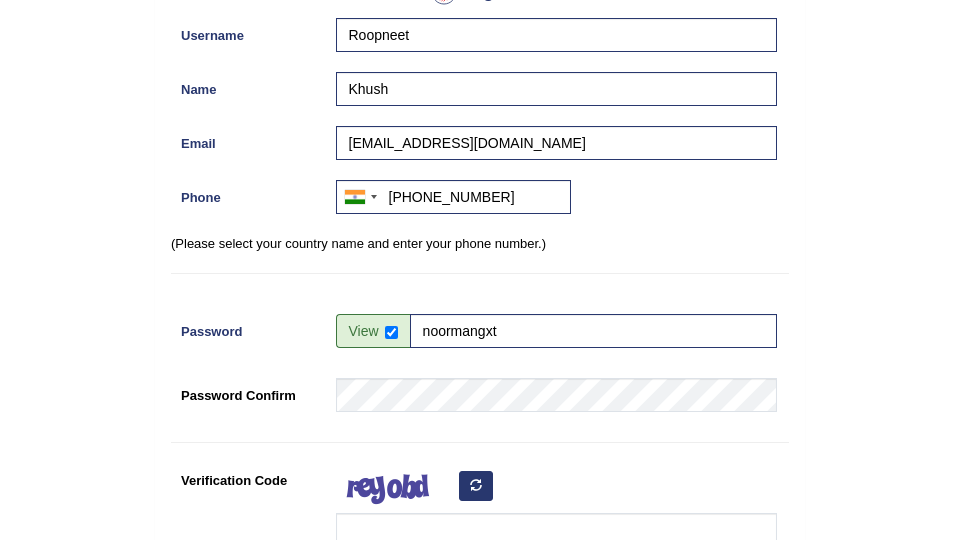 type 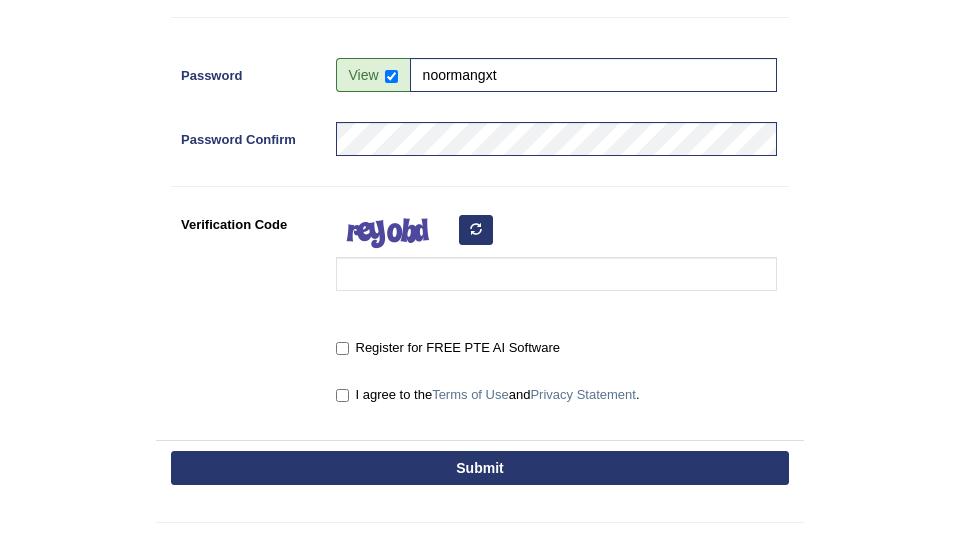scroll, scrollTop: 613, scrollLeft: 0, axis: vertical 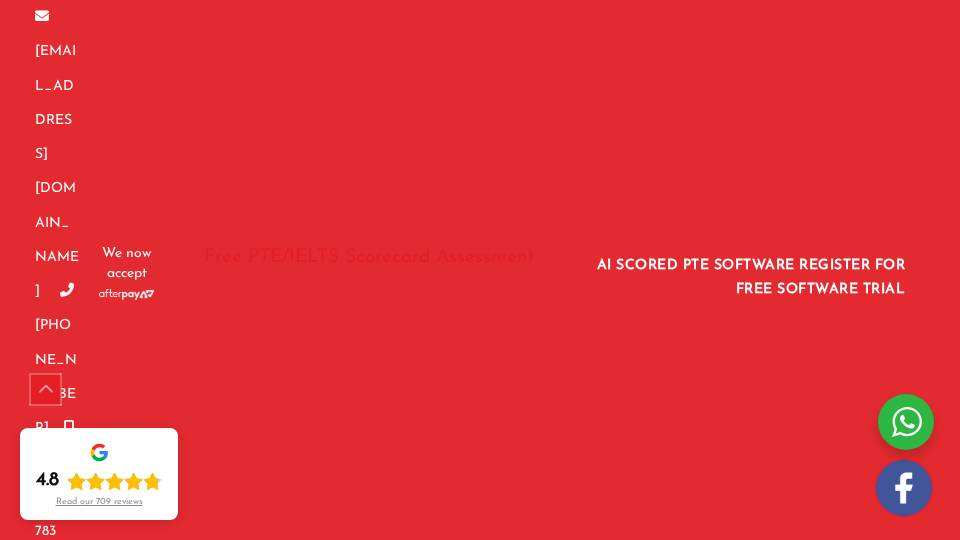 click on "Scroll to Top" at bounding box center (46, 390) 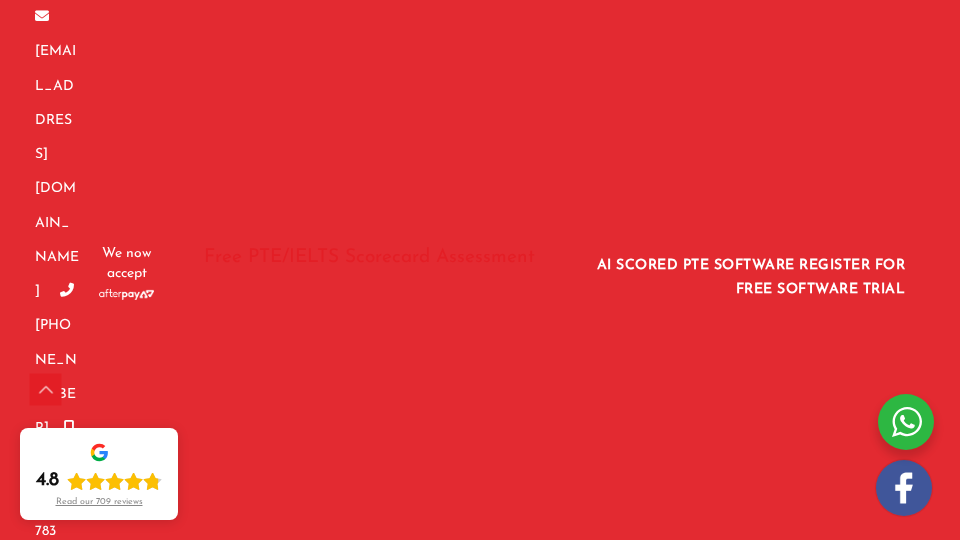 scroll, scrollTop: 640, scrollLeft: 0, axis: vertical 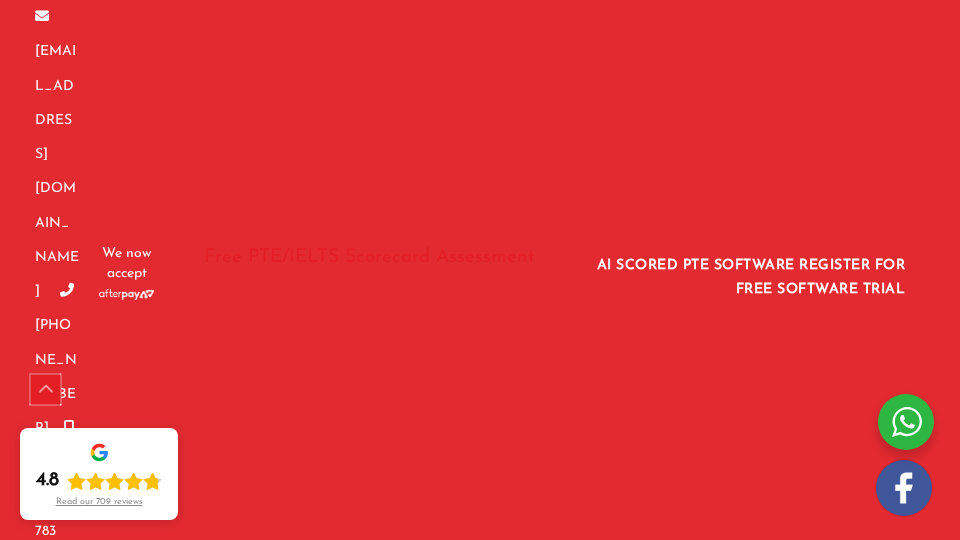 click on "Scroll to Top" at bounding box center [46, 390] 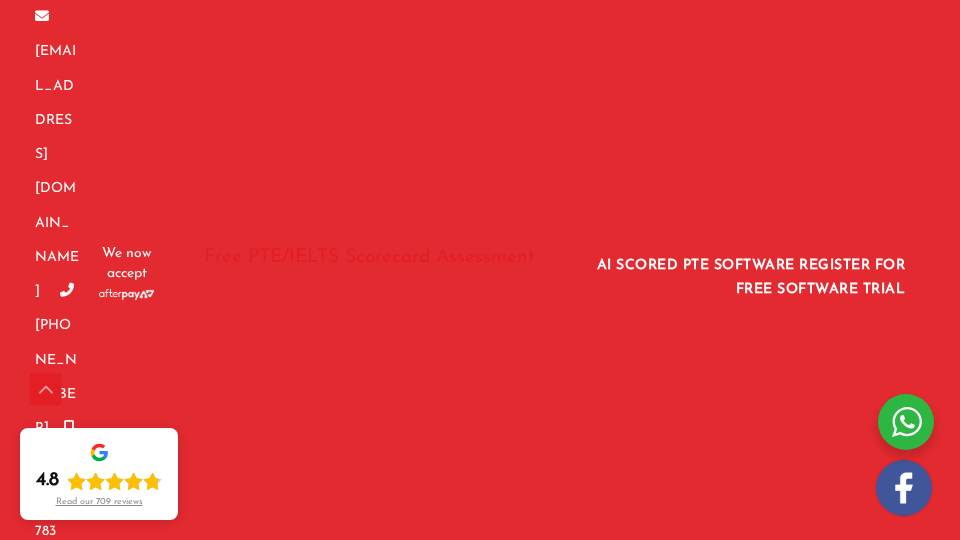 scroll, scrollTop: 3353, scrollLeft: 0, axis: vertical 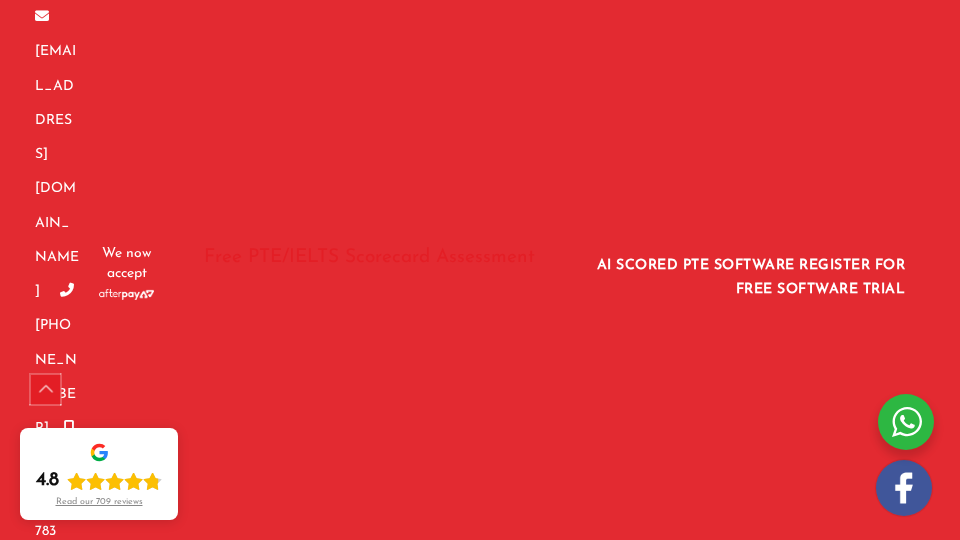 click on "Scroll to Top" at bounding box center [46, 390] 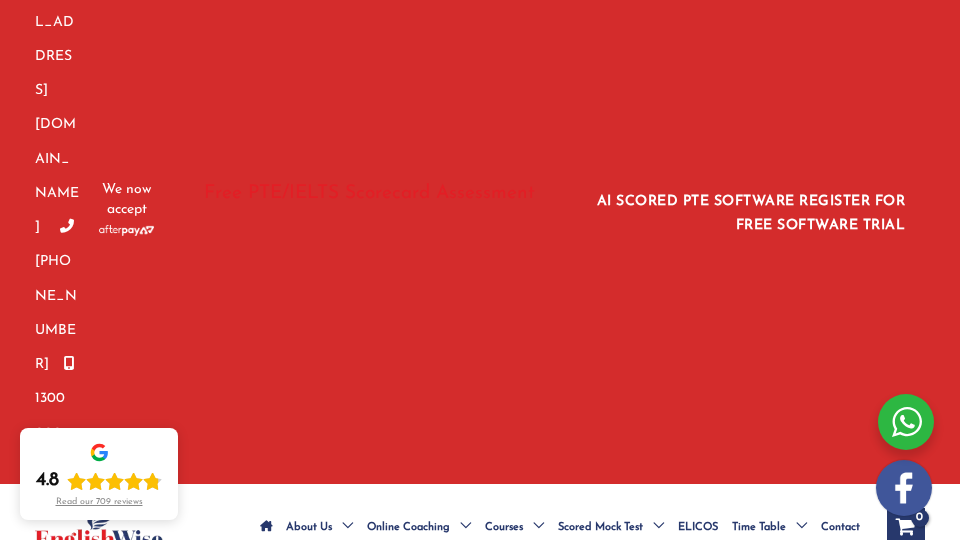 scroll, scrollTop: 128, scrollLeft: 0, axis: vertical 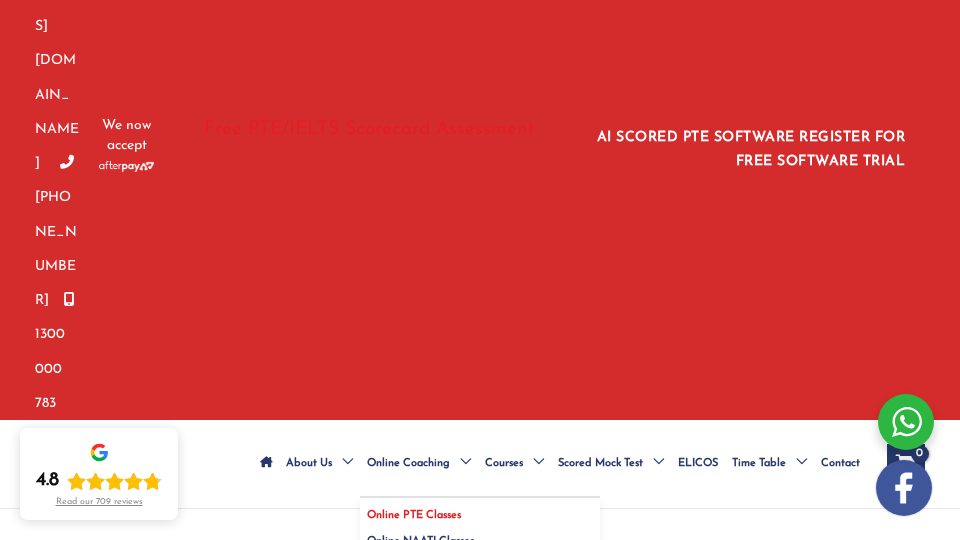 click on "Online PTE Classes" at bounding box center [414, 515] 